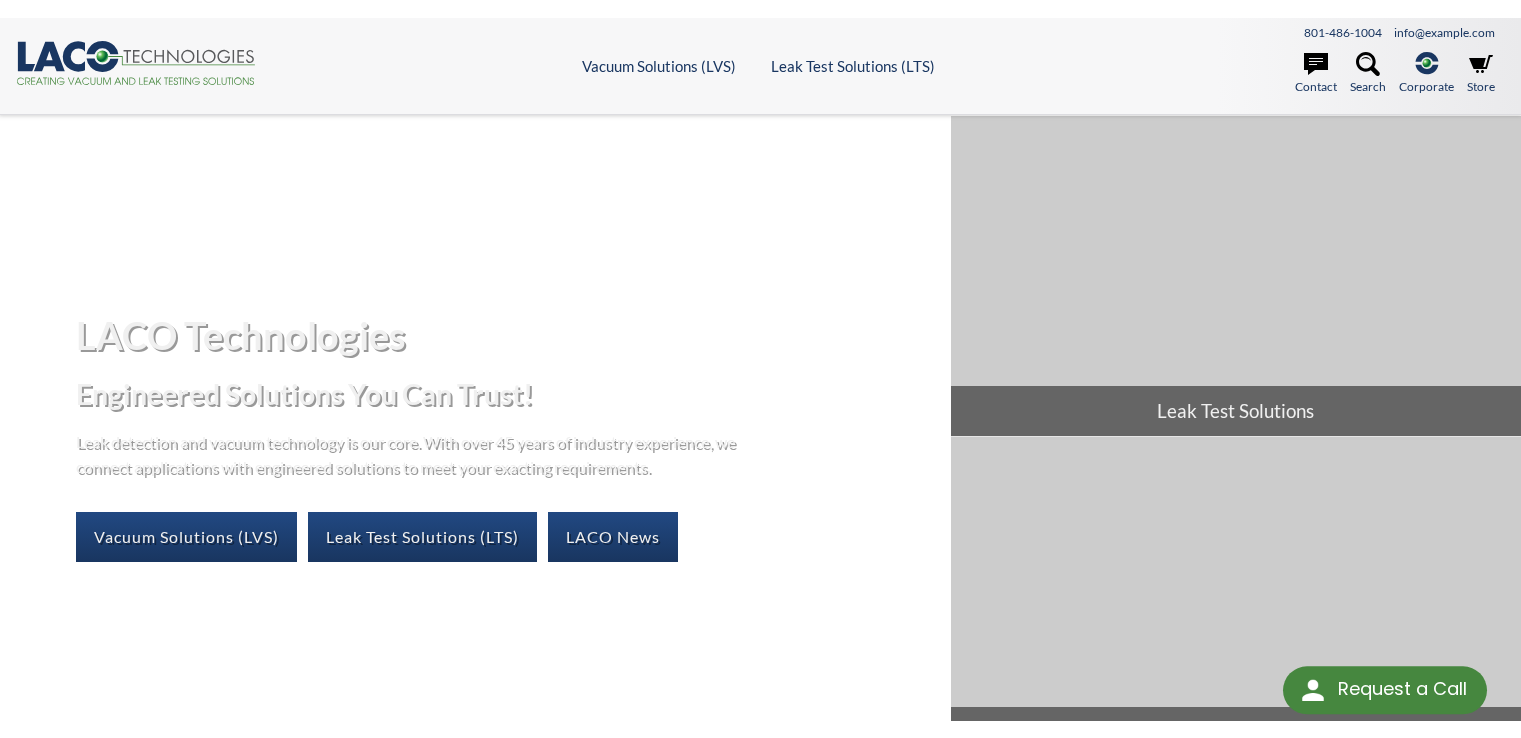scroll, scrollTop: 0, scrollLeft: 0, axis: both 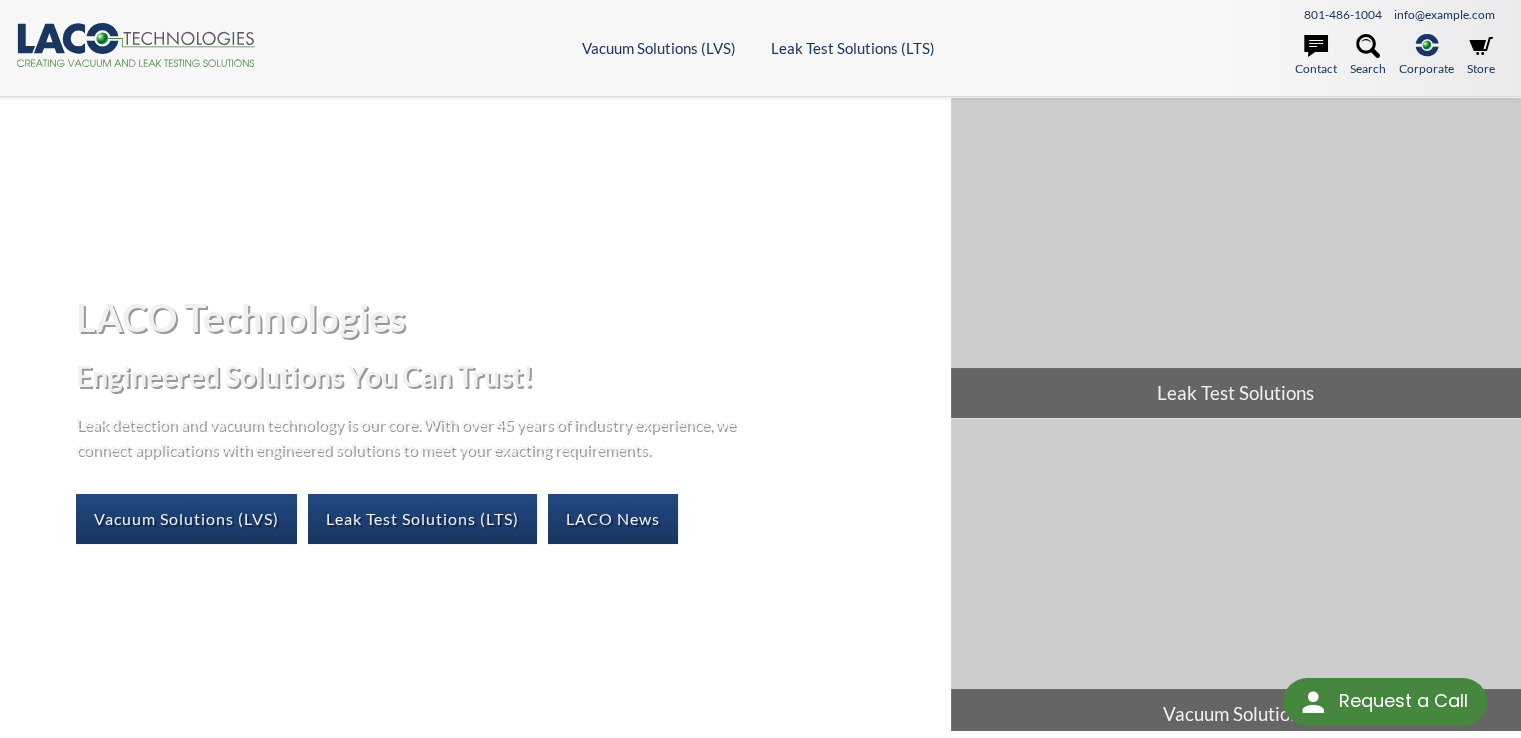 select 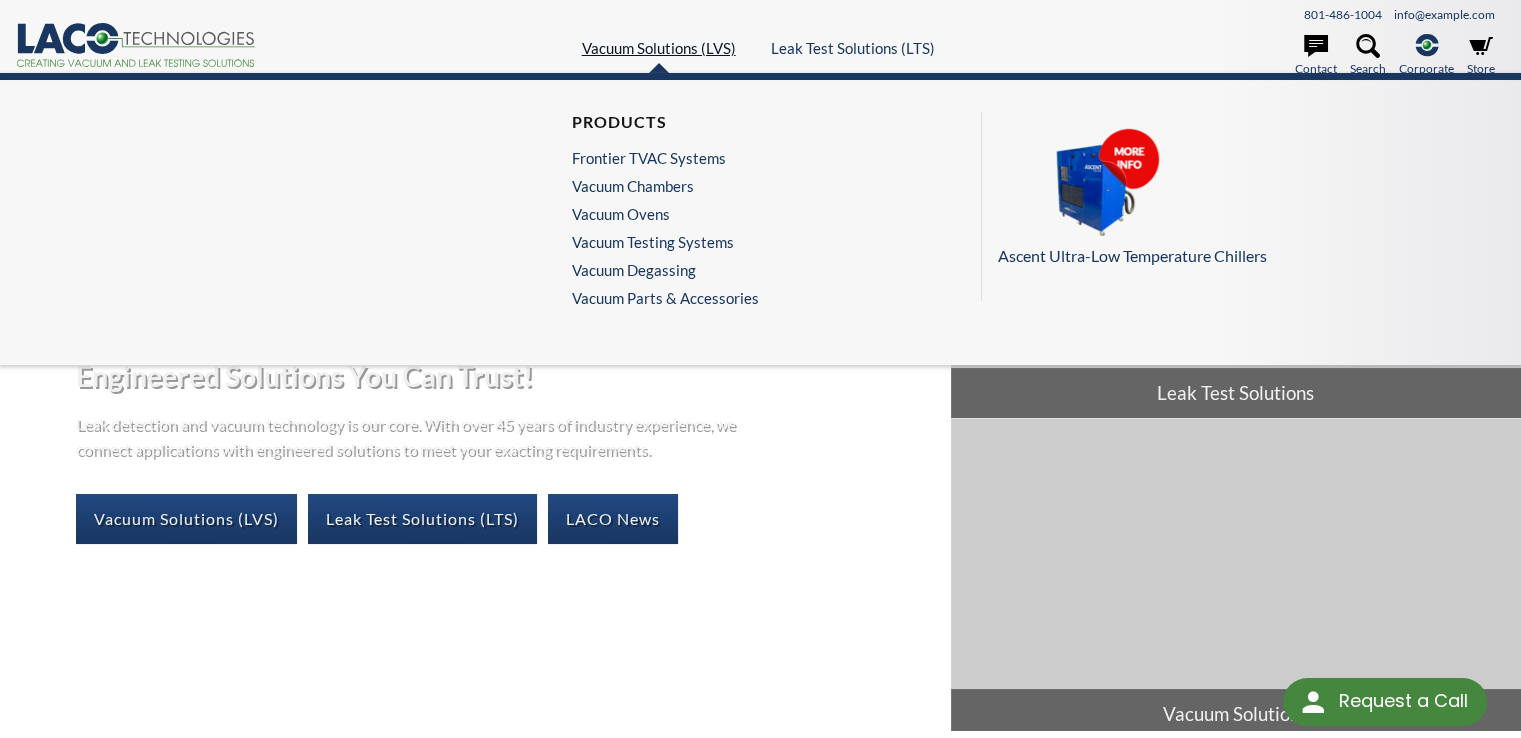 click on "Vacuum Solutions (LVS)" at bounding box center (659, 48) 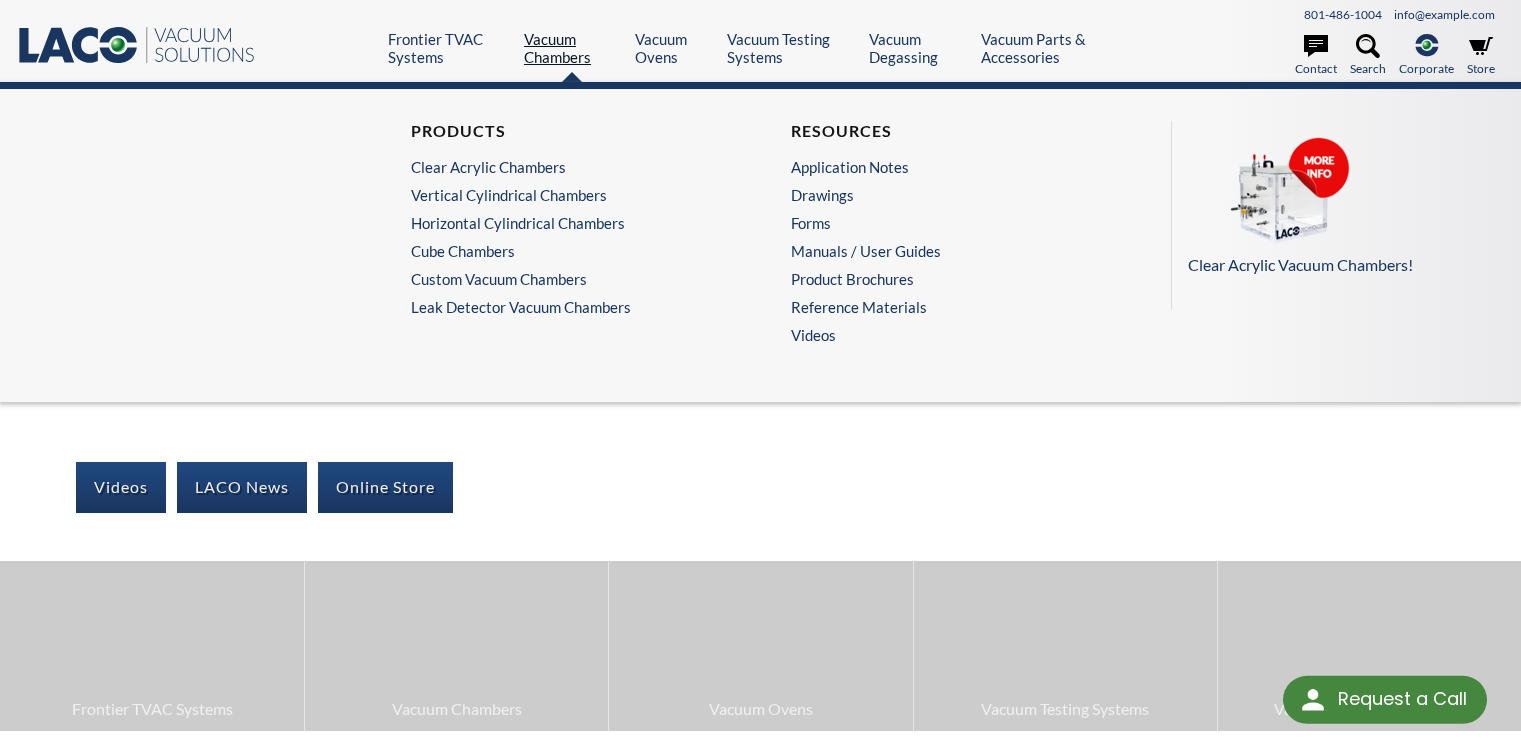 scroll, scrollTop: 0, scrollLeft: 0, axis: both 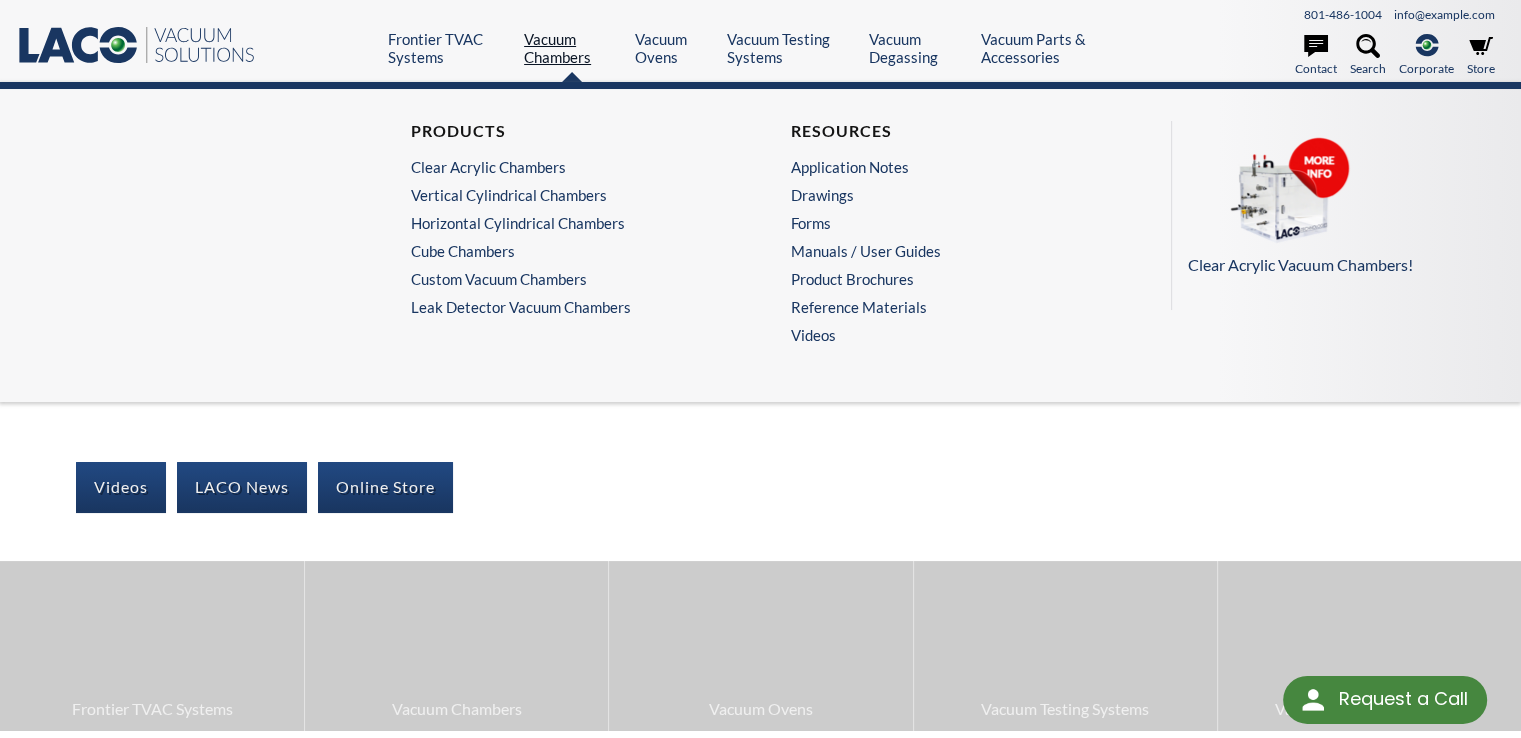 select 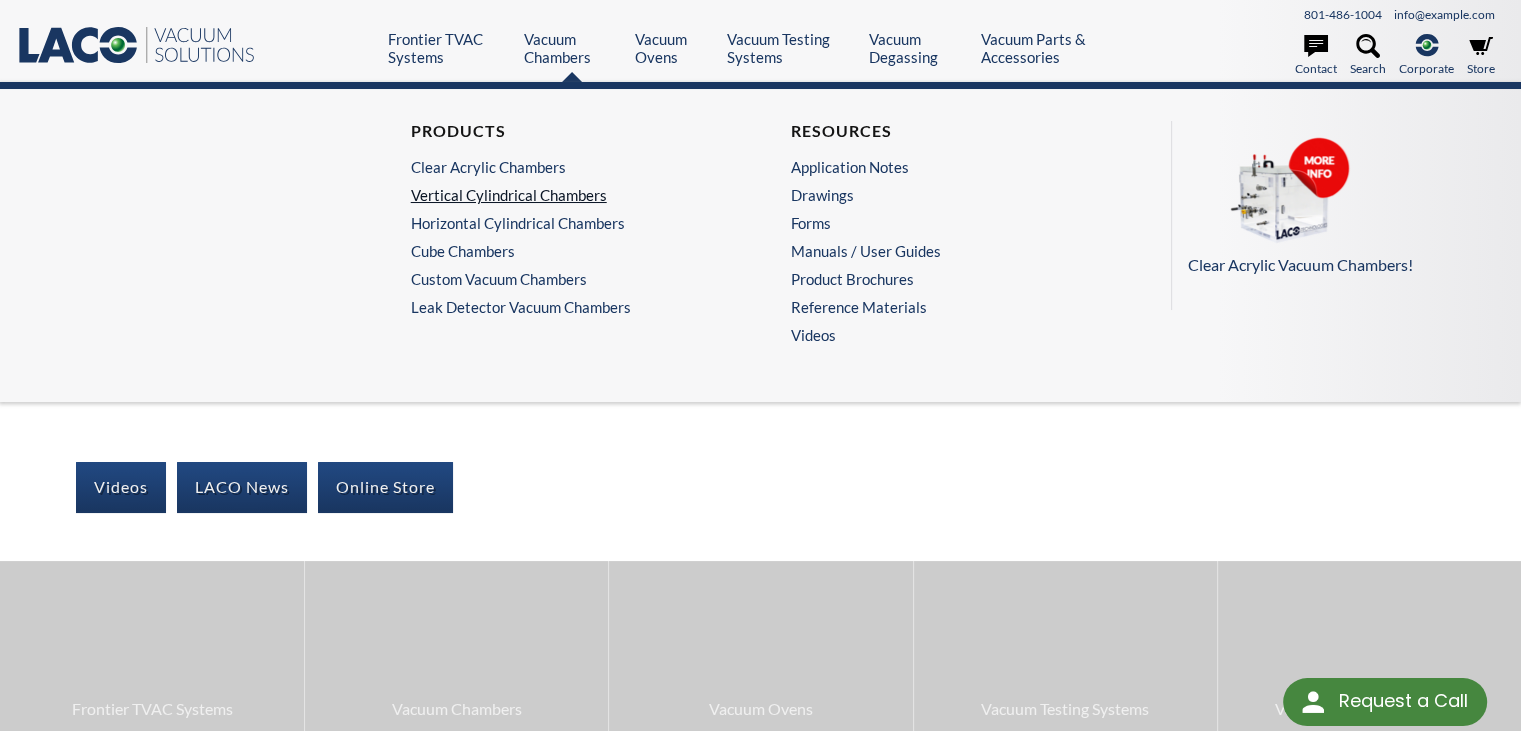 click on "Vertical Cylindrical Chambers" at bounding box center (565, 195) 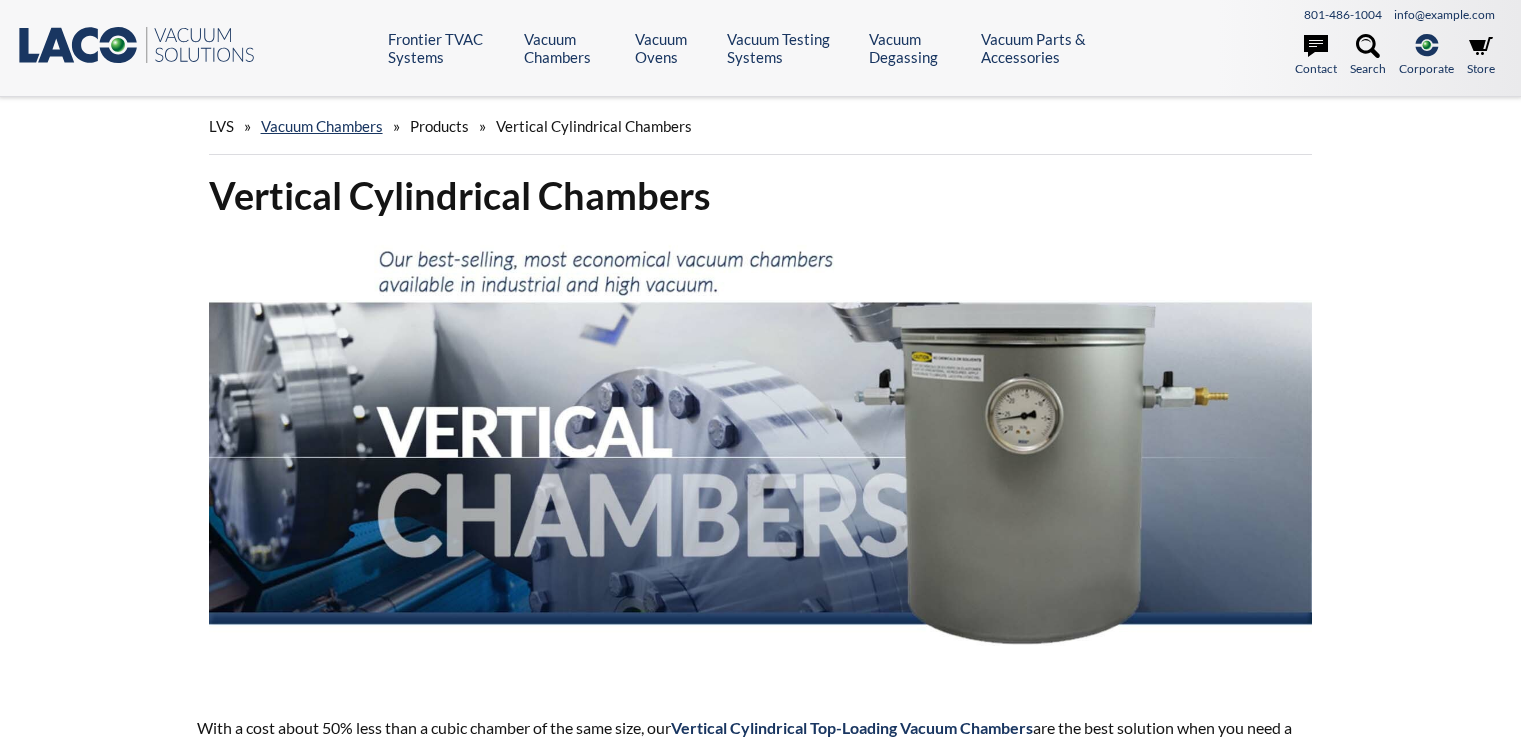 scroll, scrollTop: 0, scrollLeft: 0, axis: both 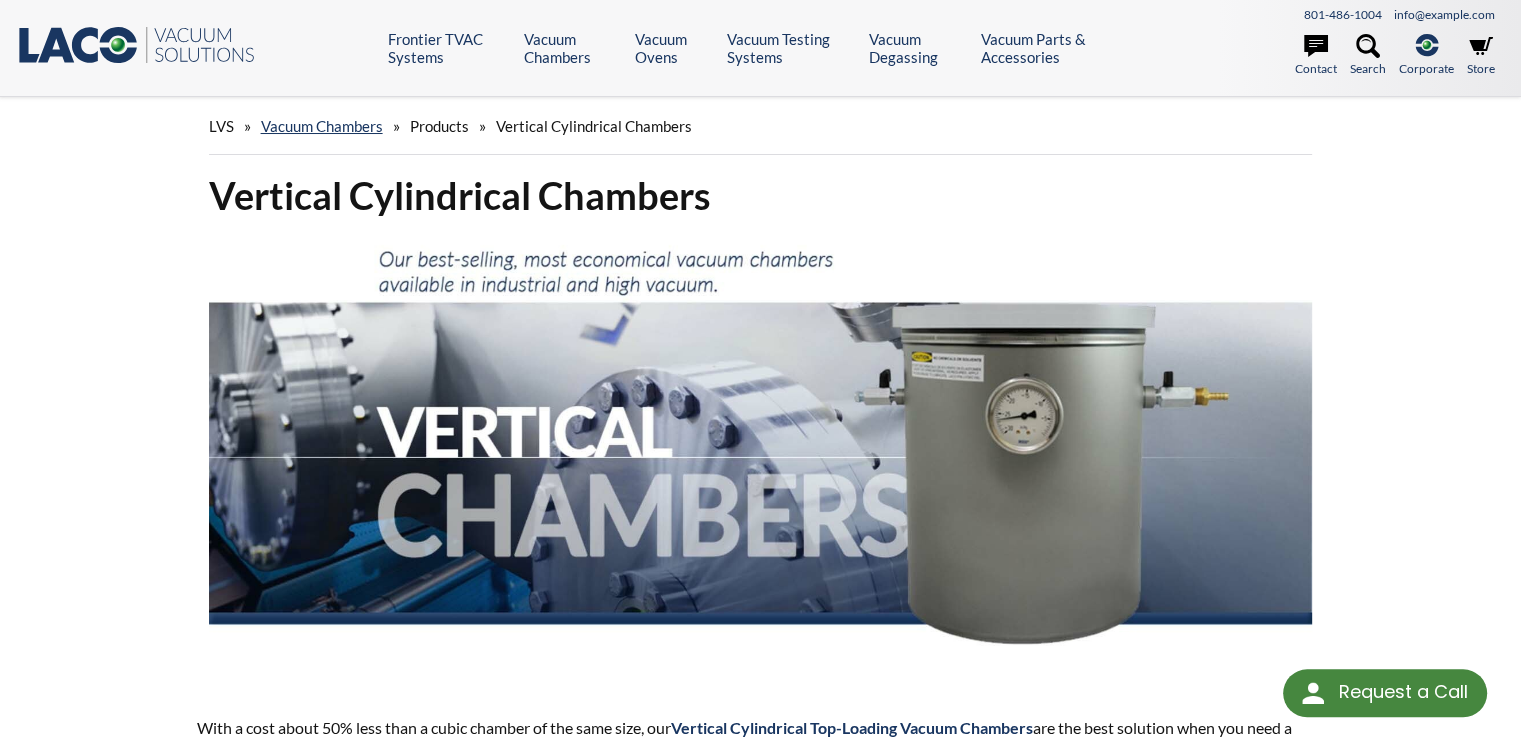 select 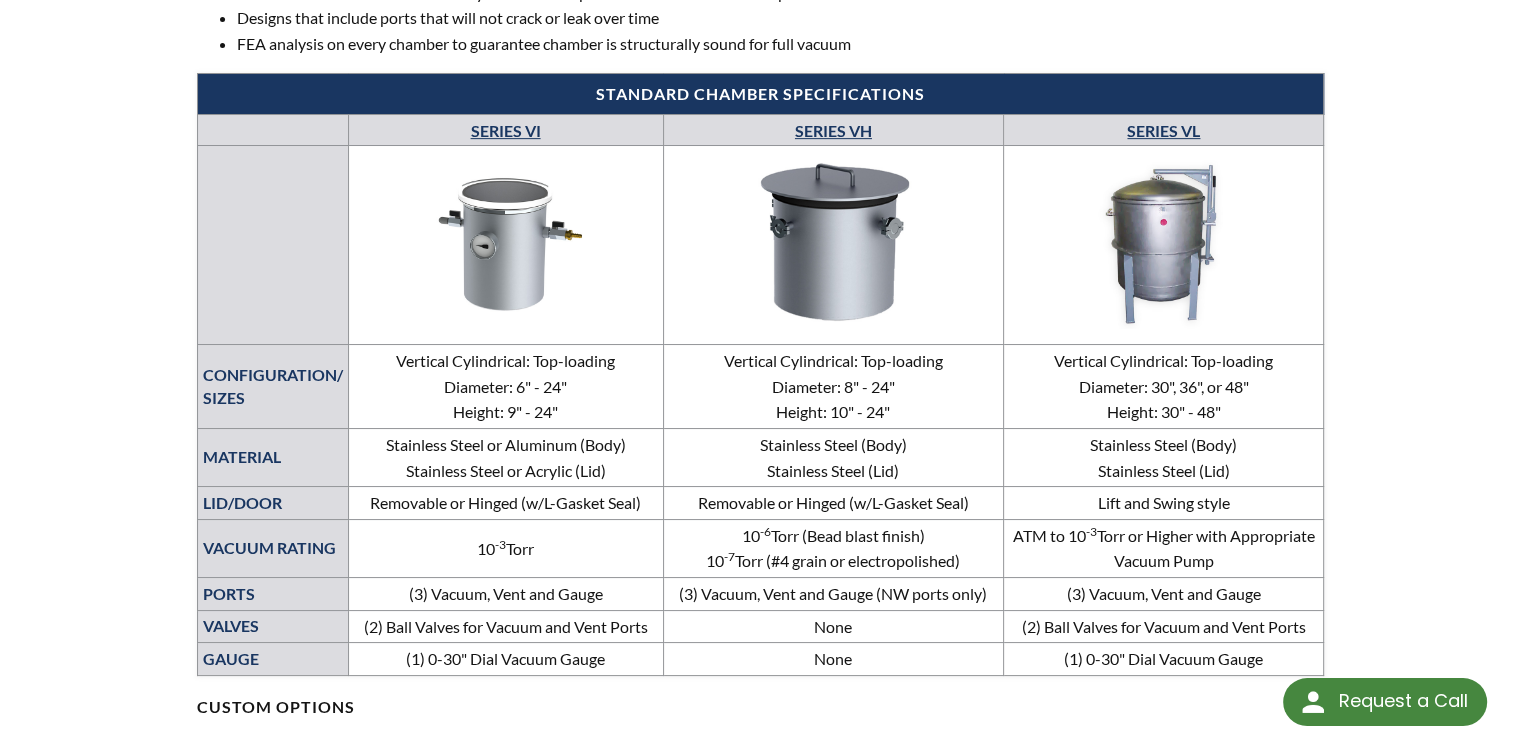 scroll, scrollTop: 900, scrollLeft: 0, axis: vertical 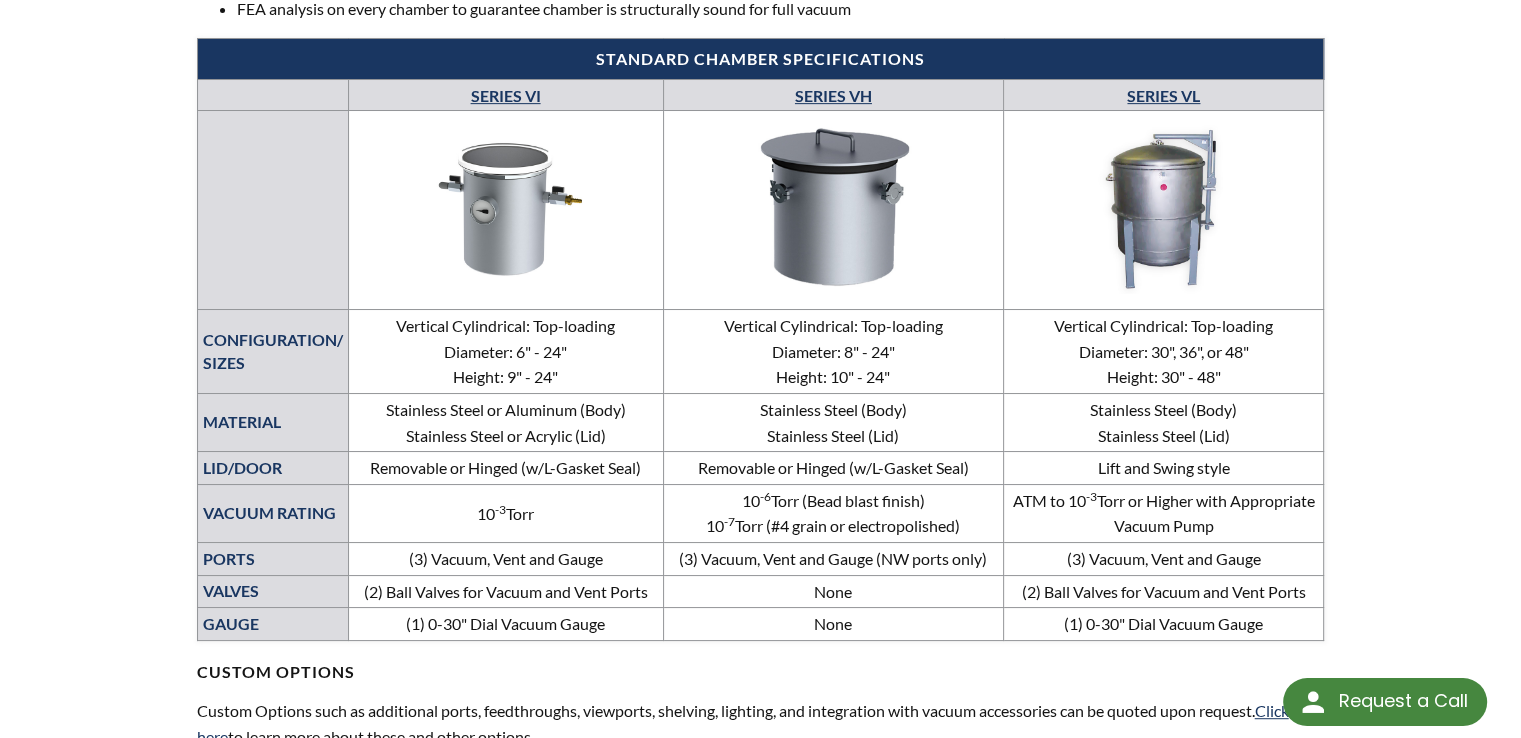 click at bounding box center [1163, 207] 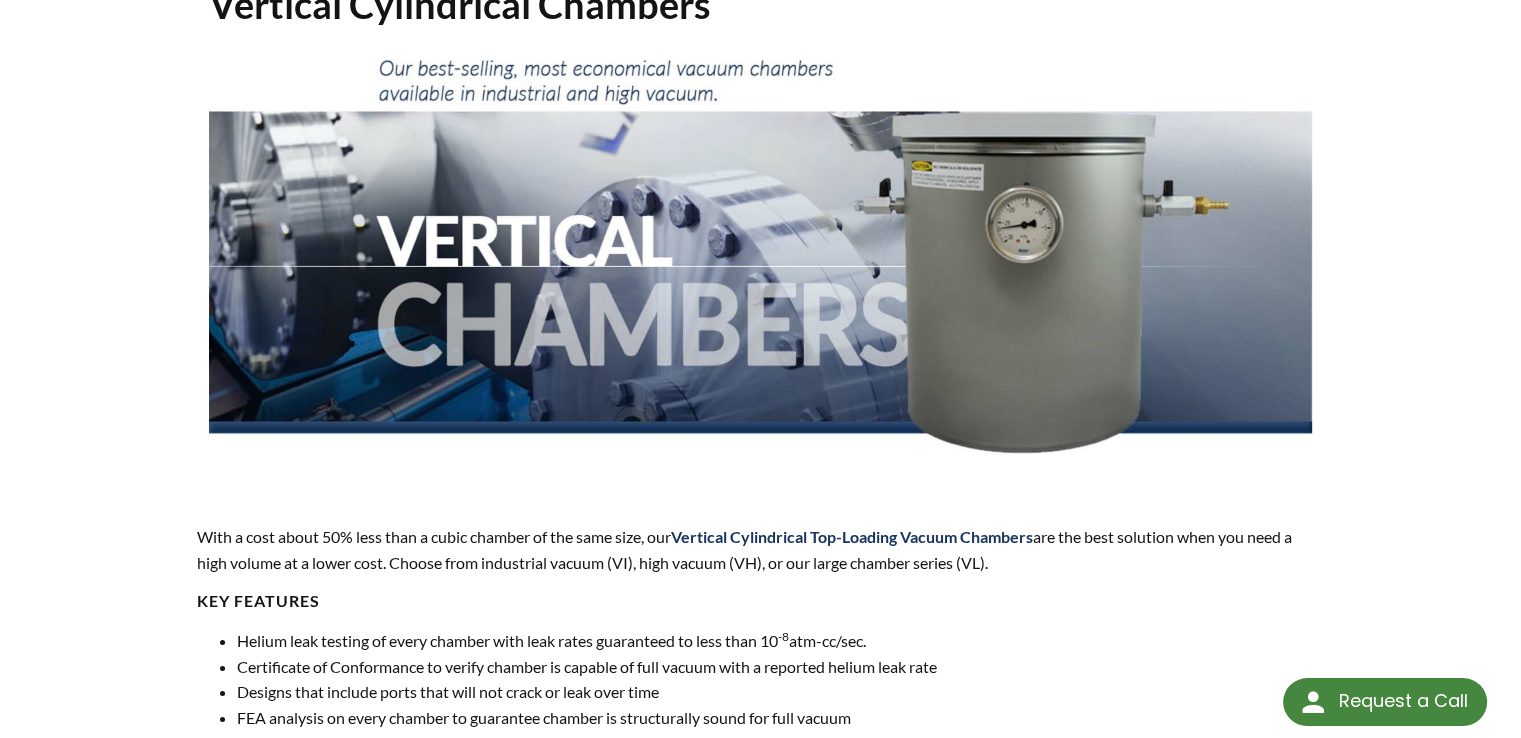 scroll, scrollTop: 0, scrollLeft: 0, axis: both 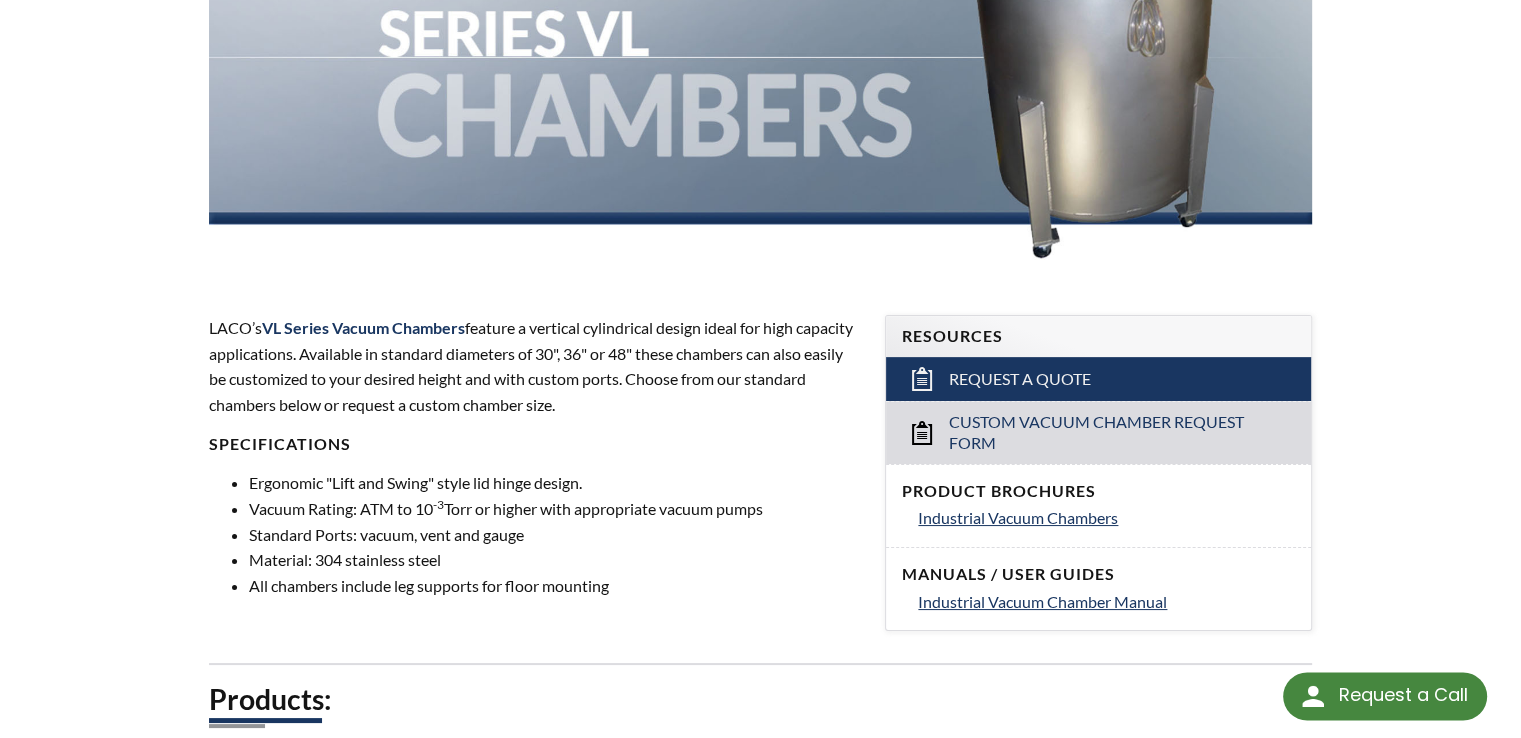 select 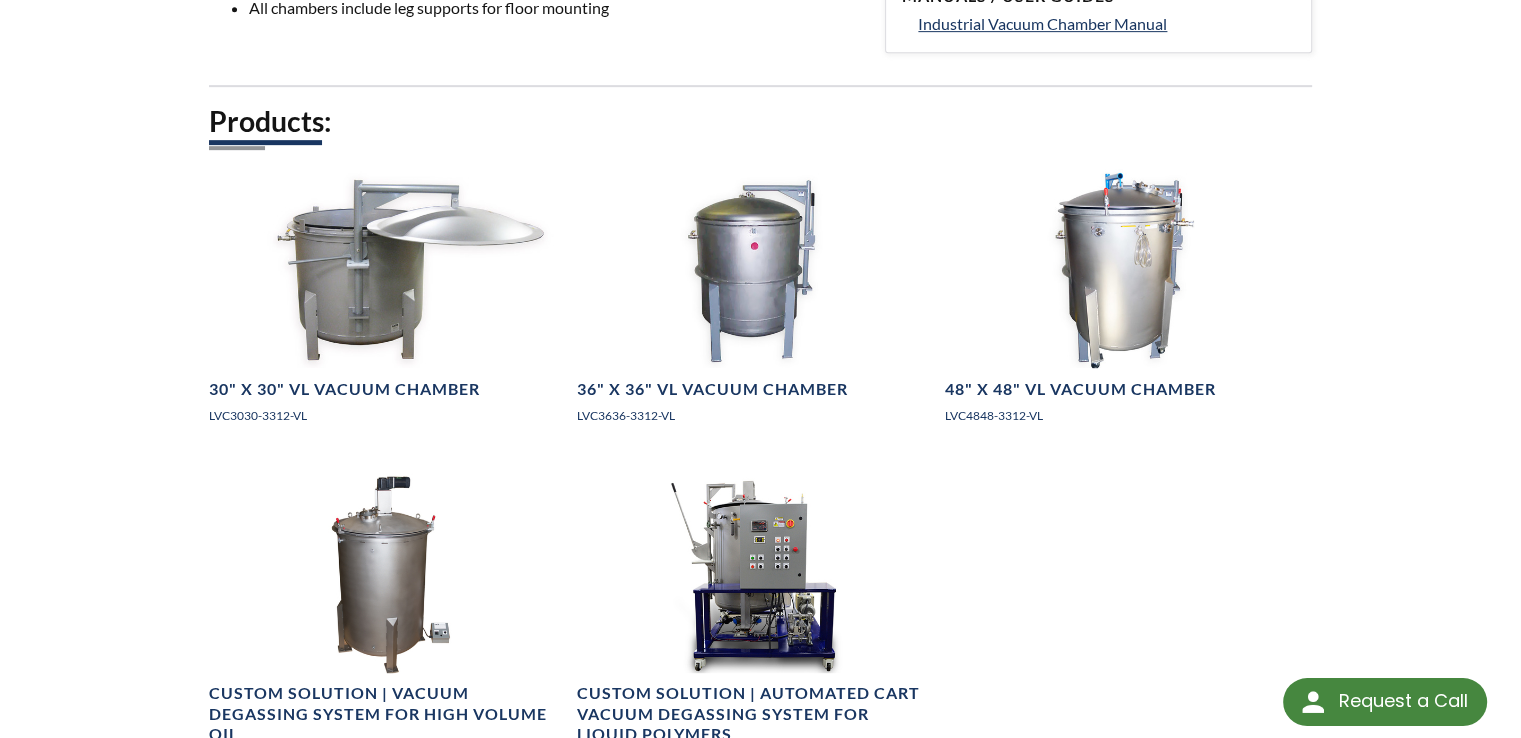 scroll, scrollTop: 1000, scrollLeft: 0, axis: vertical 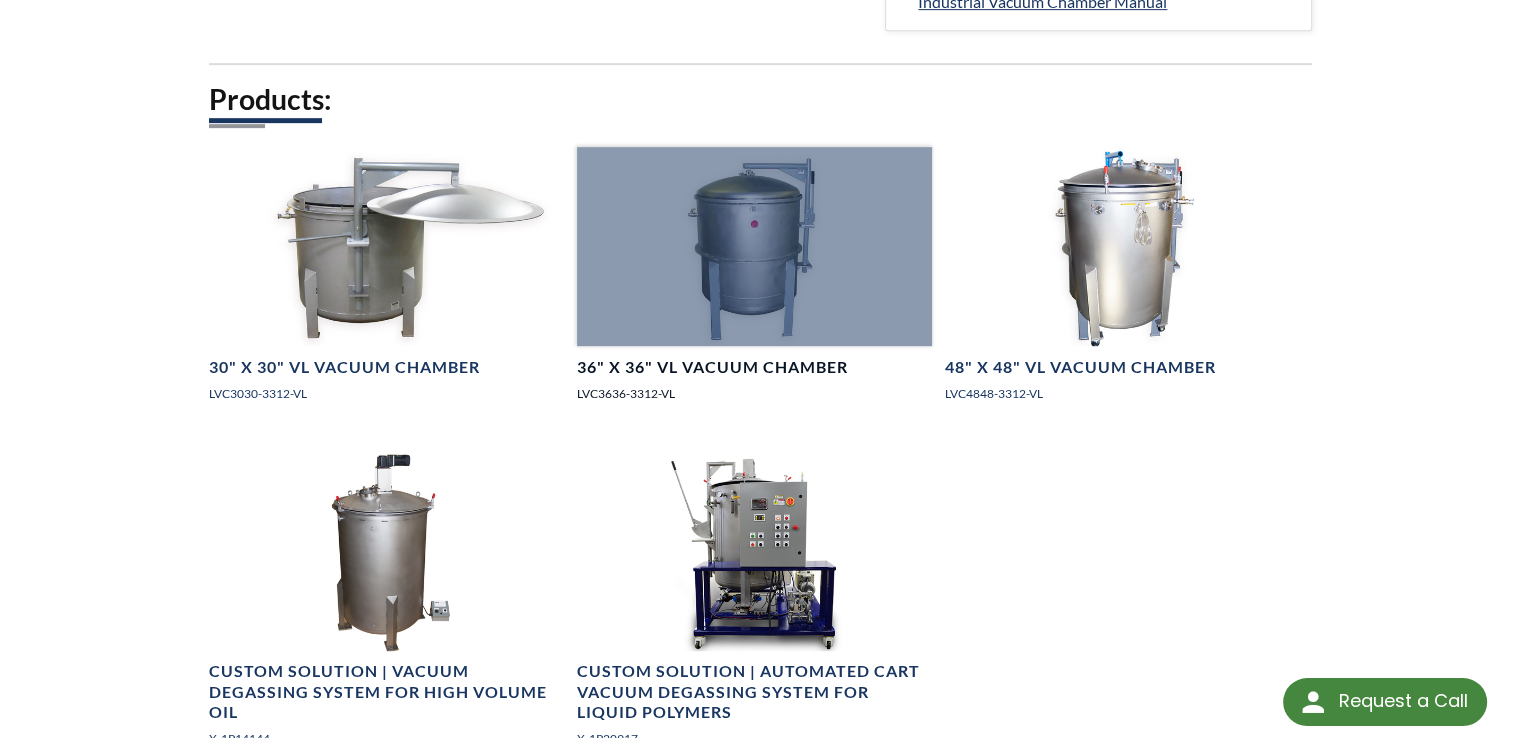 click at bounding box center [755, 247] 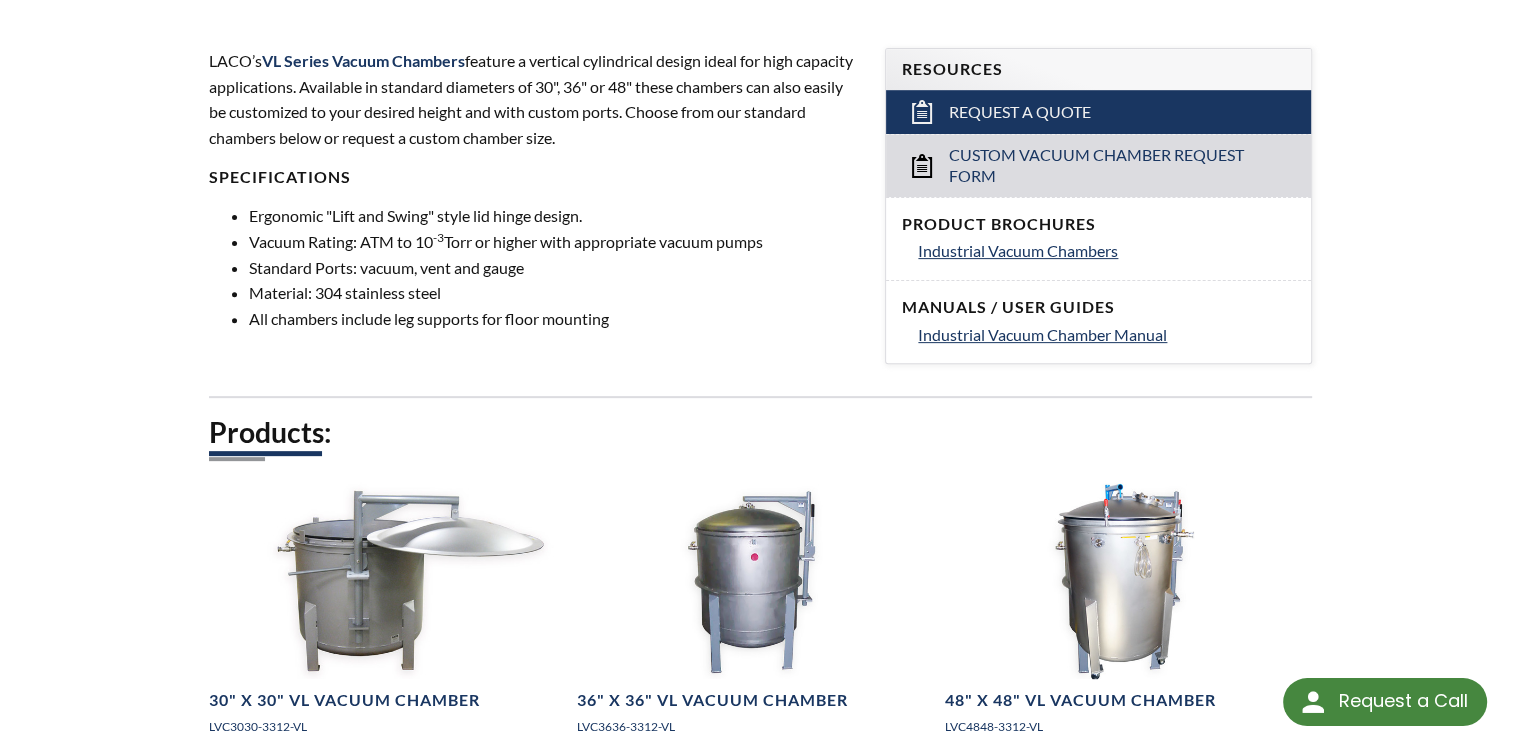 scroll, scrollTop: 800, scrollLeft: 0, axis: vertical 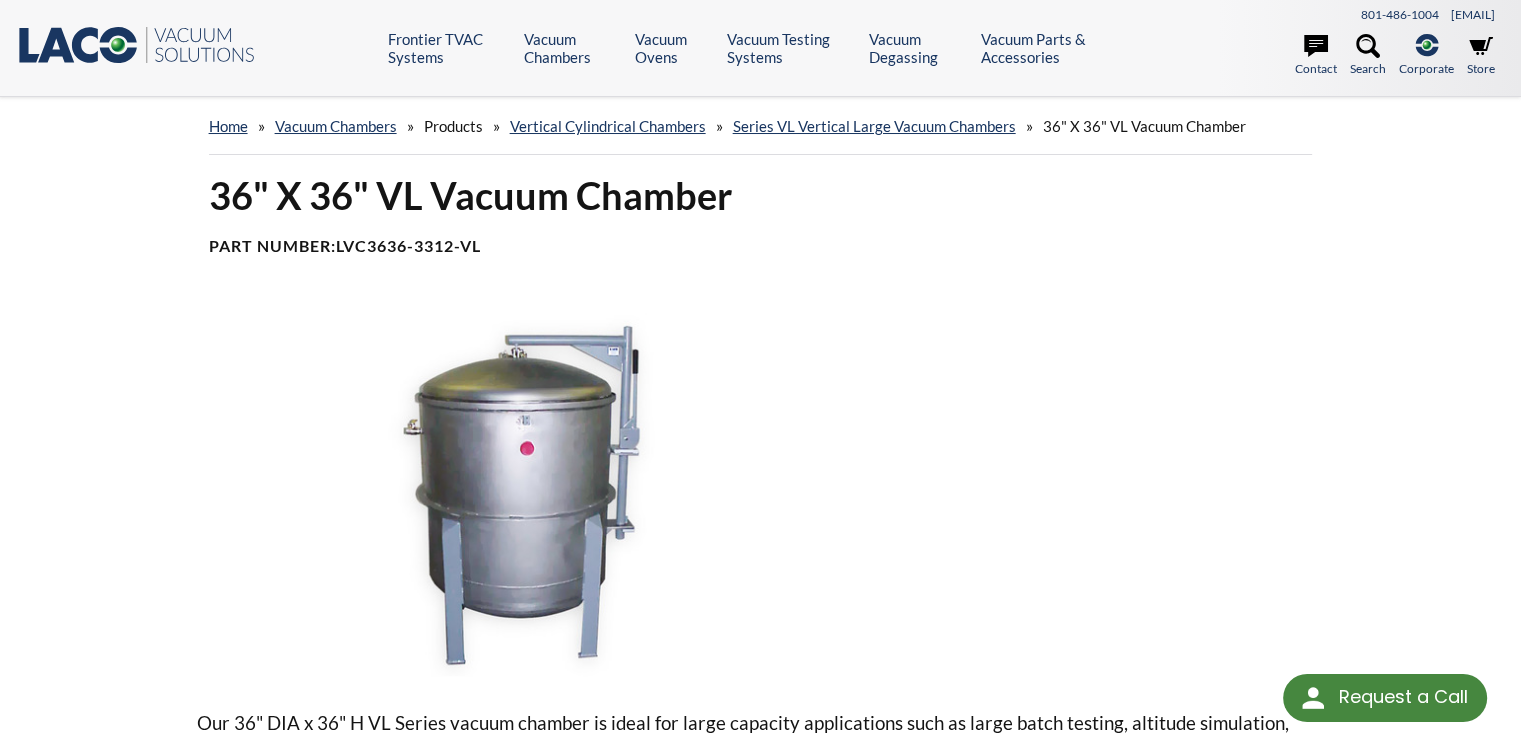 select 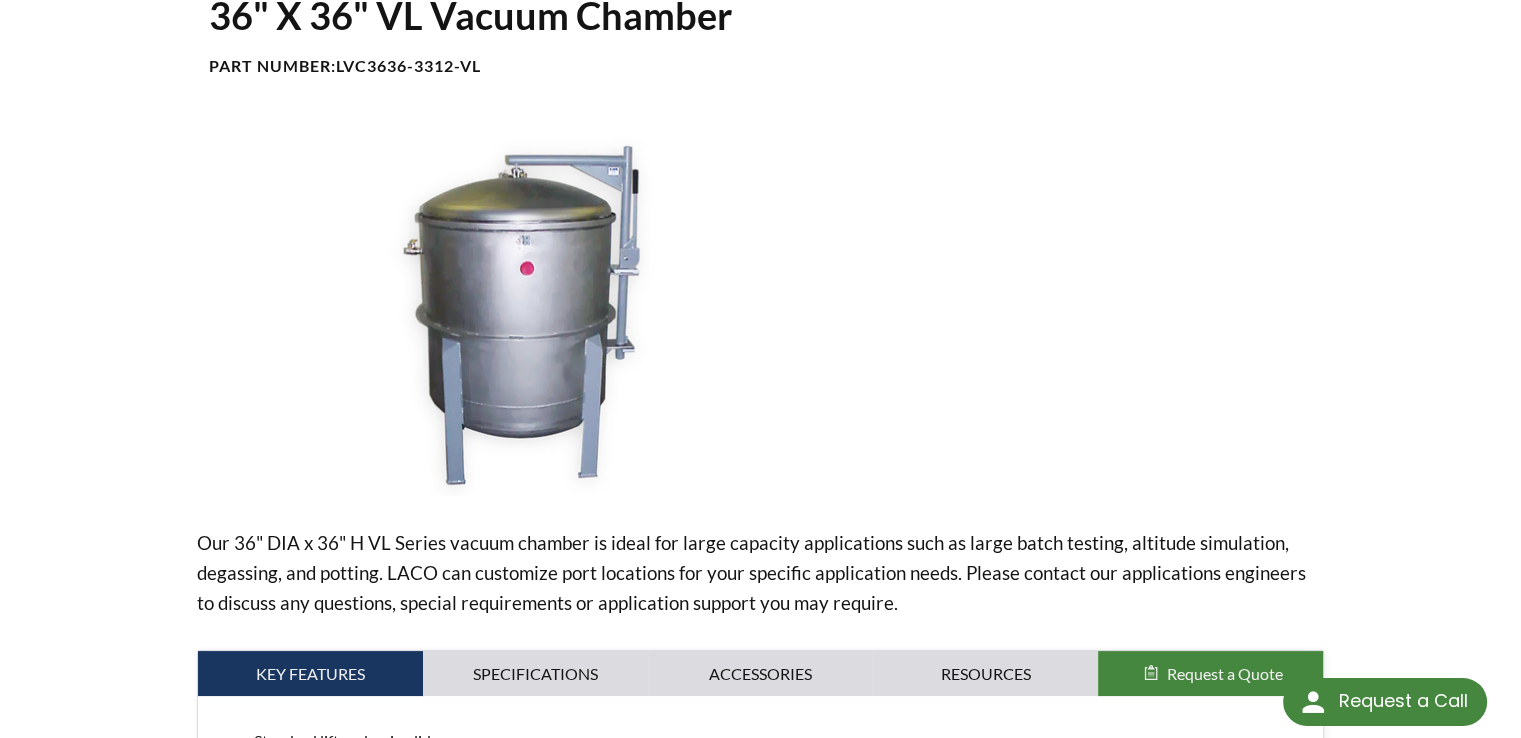 scroll, scrollTop: 32, scrollLeft: 0, axis: vertical 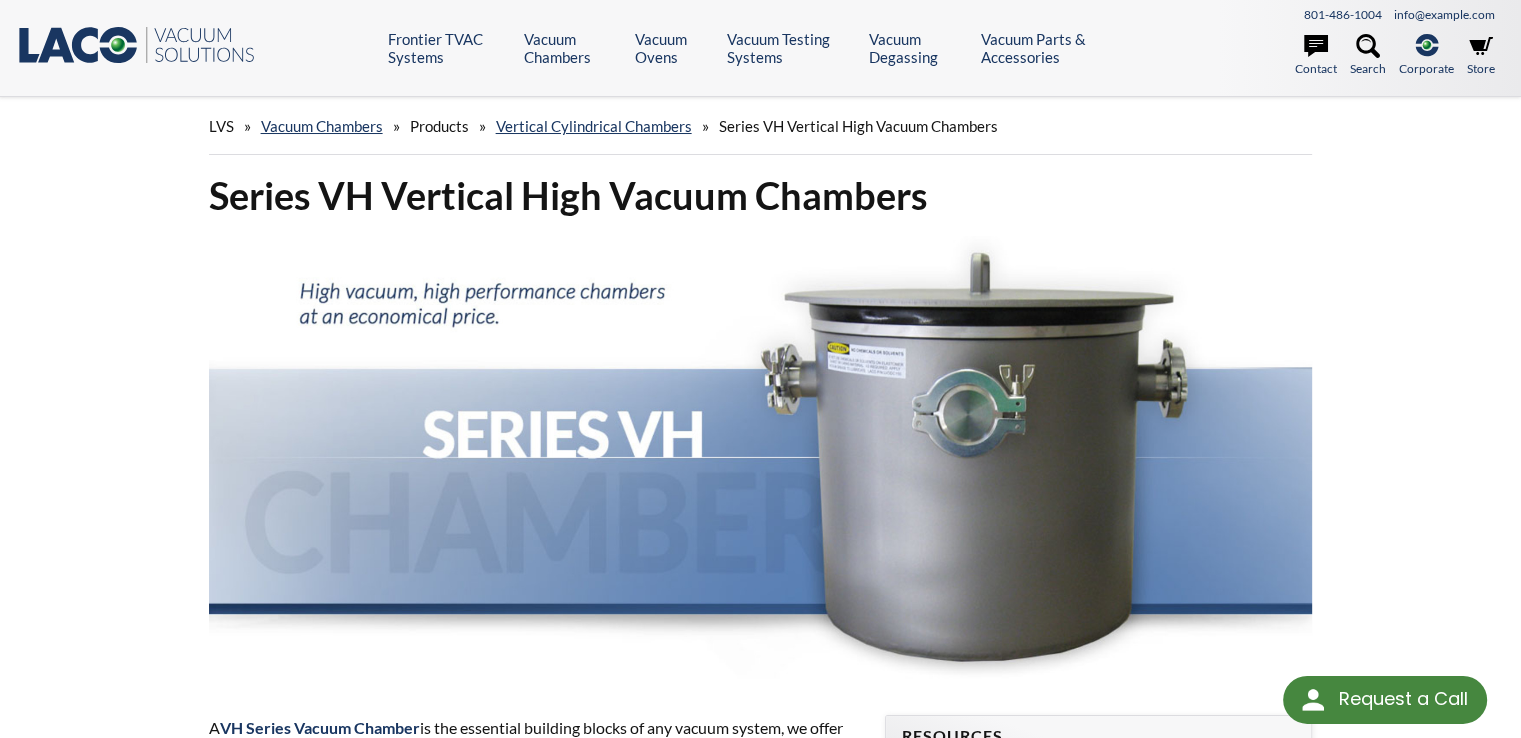 select 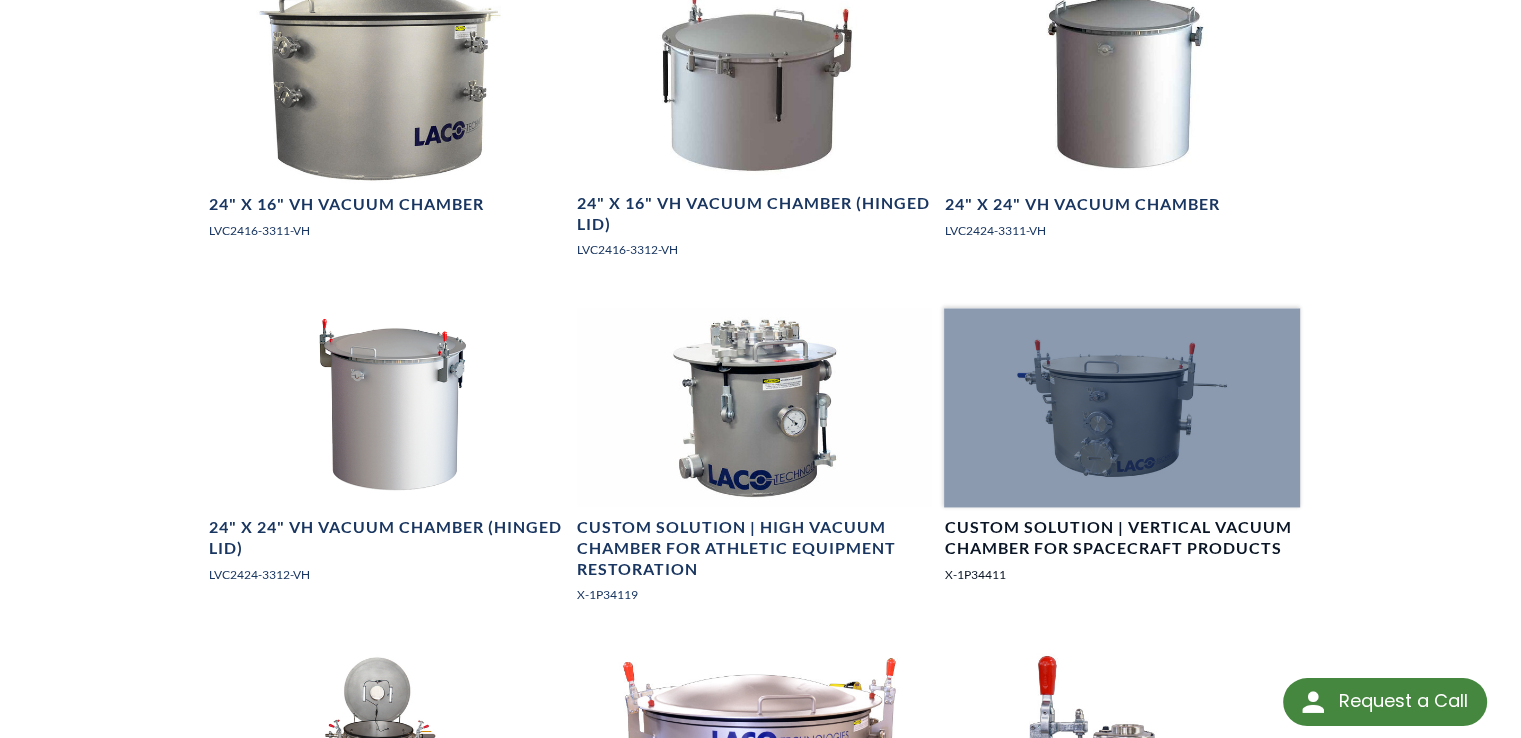 scroll, scrollTop: 3100, scrollLeft: 0, axis: vertical 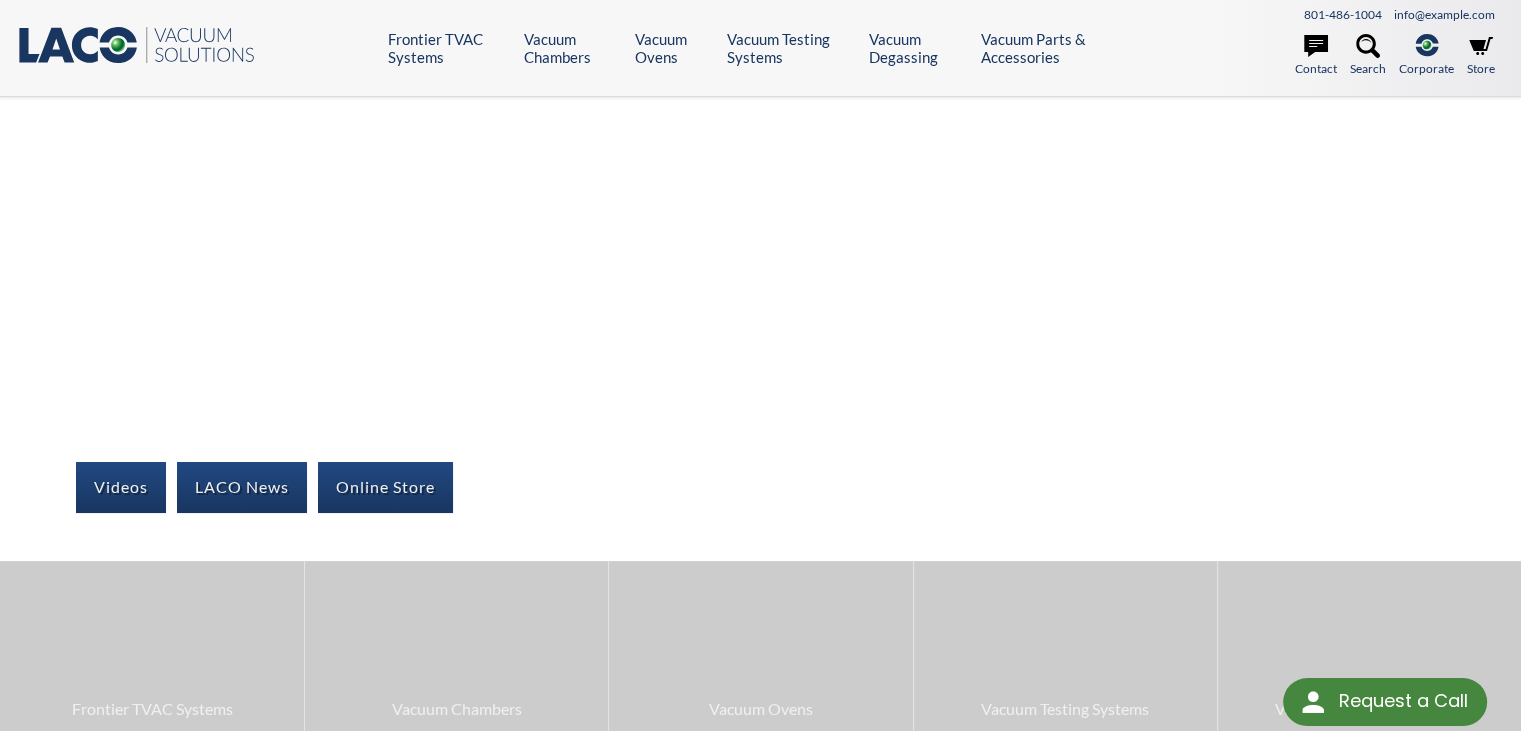 select 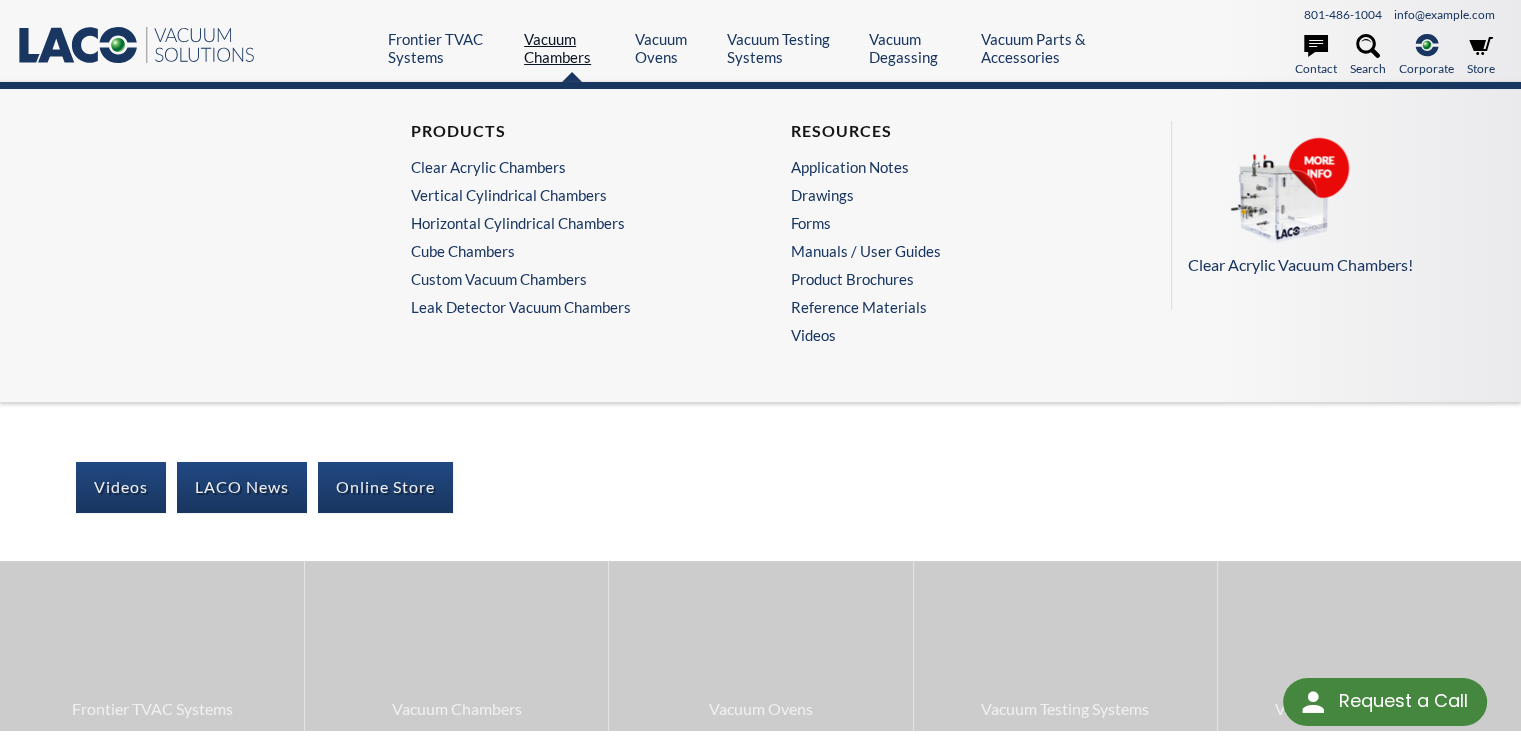 click on "Vacuum Chambers" at bounding box center (572, 48) 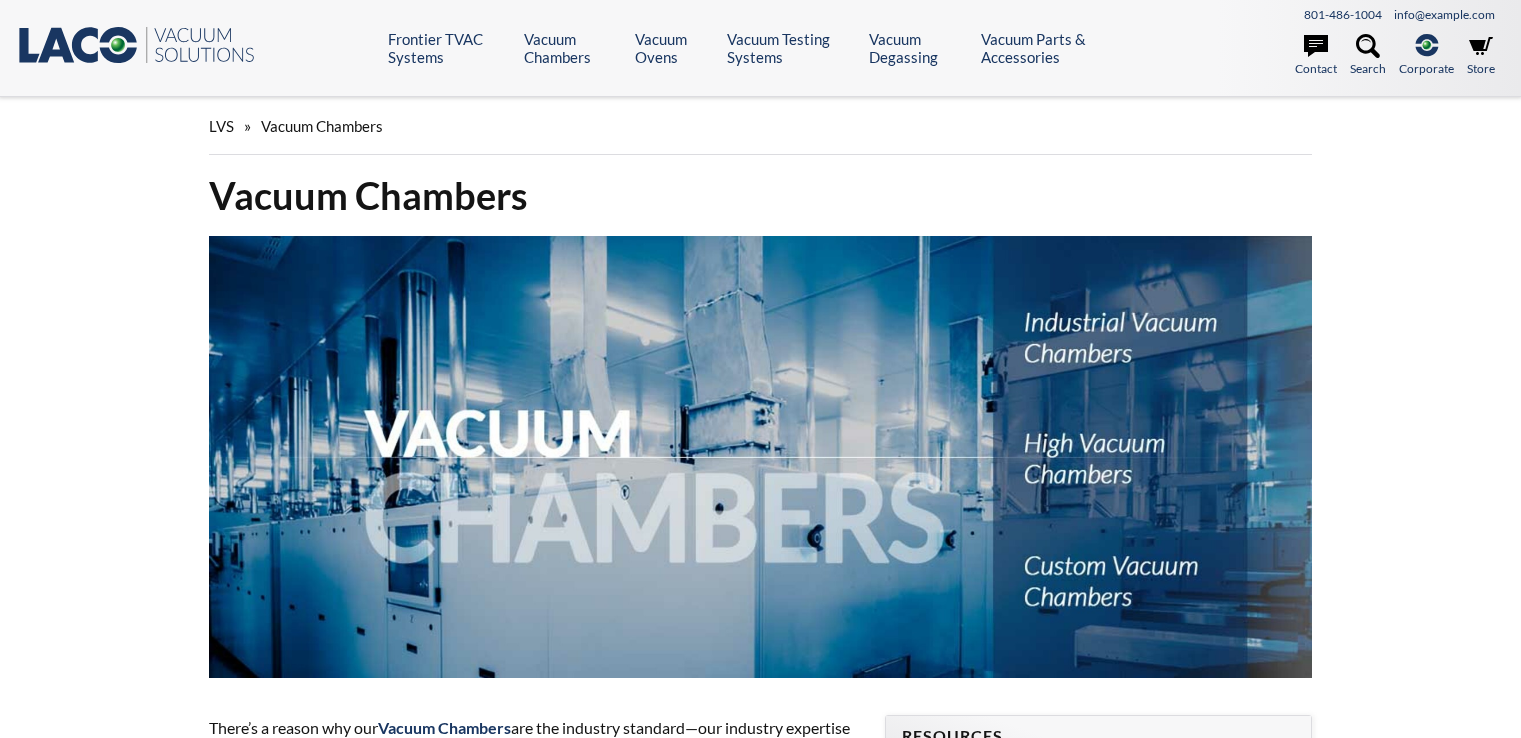 scroll, scrollTop: 0, scrollLeft: 0, axis: both 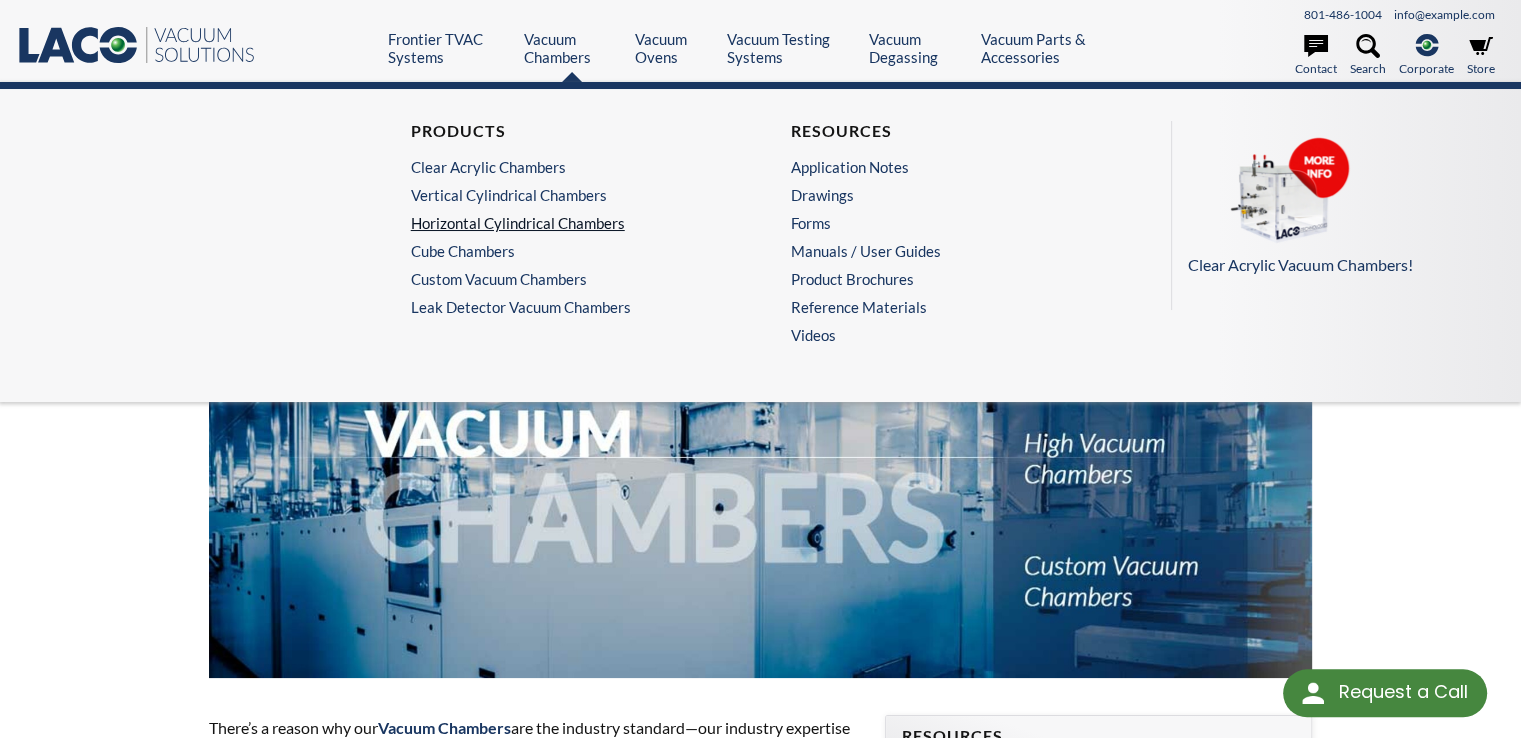 select 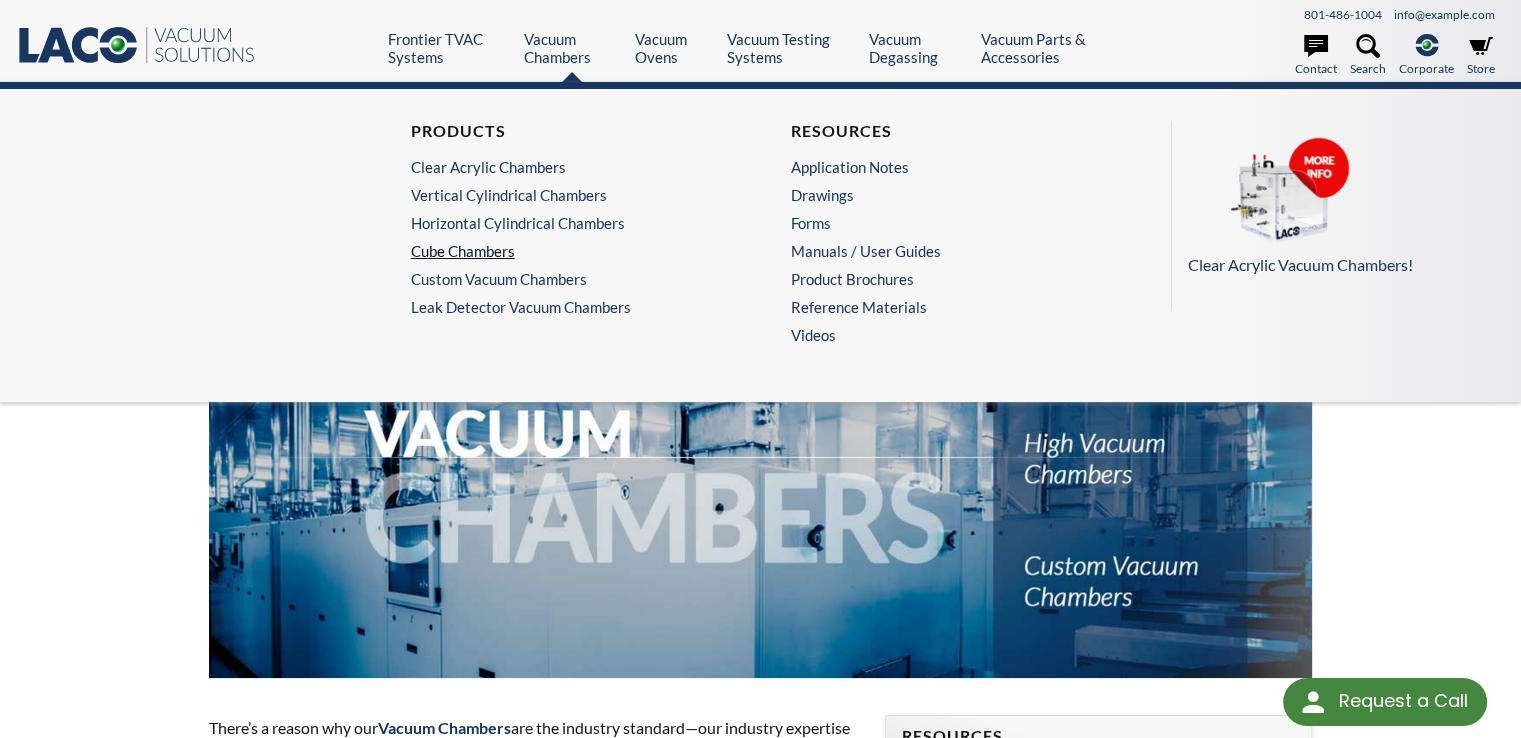 click on "Cube Chambers" at bounding box center [565, 251] 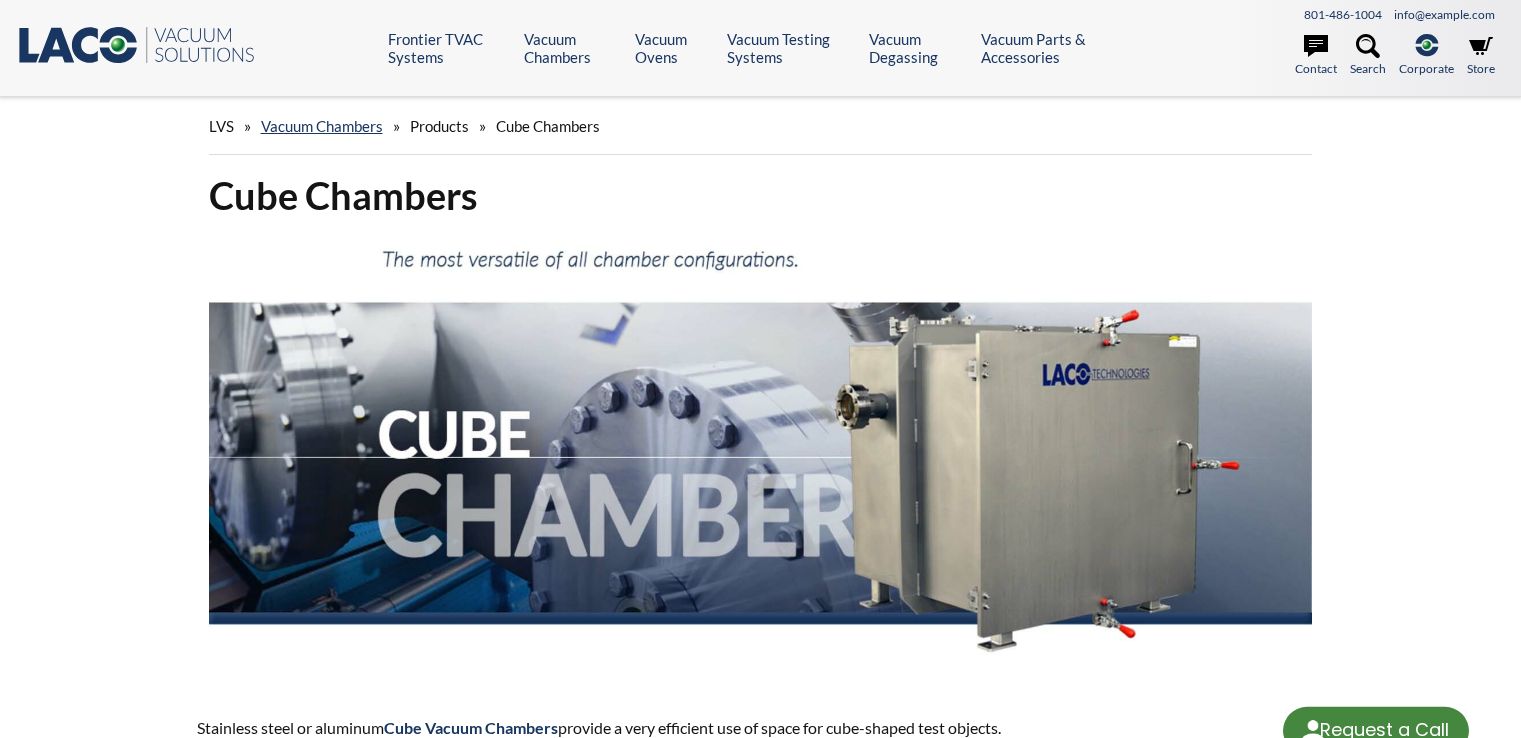 scroll, scrollTop: 0, scrollLeft: 0, axis: both 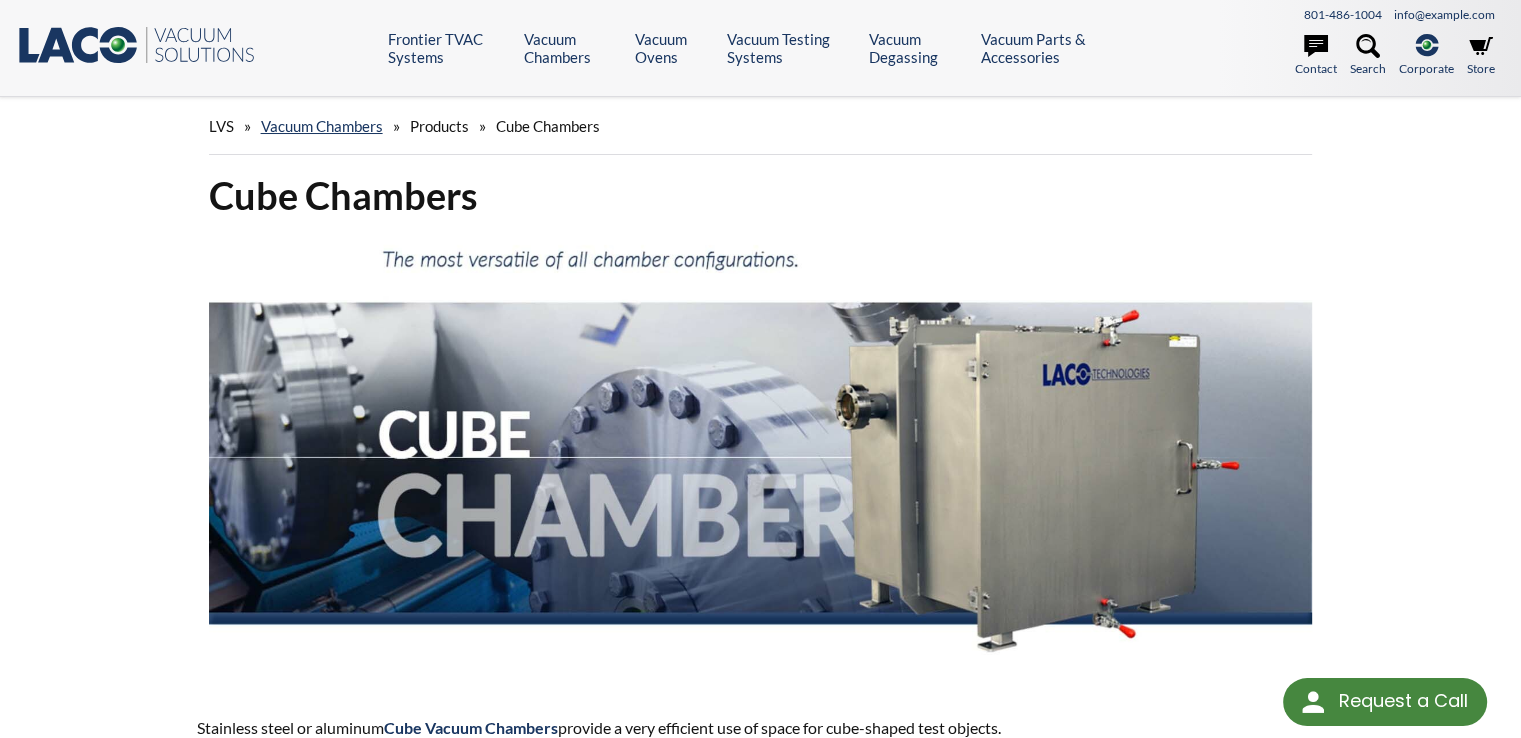 select 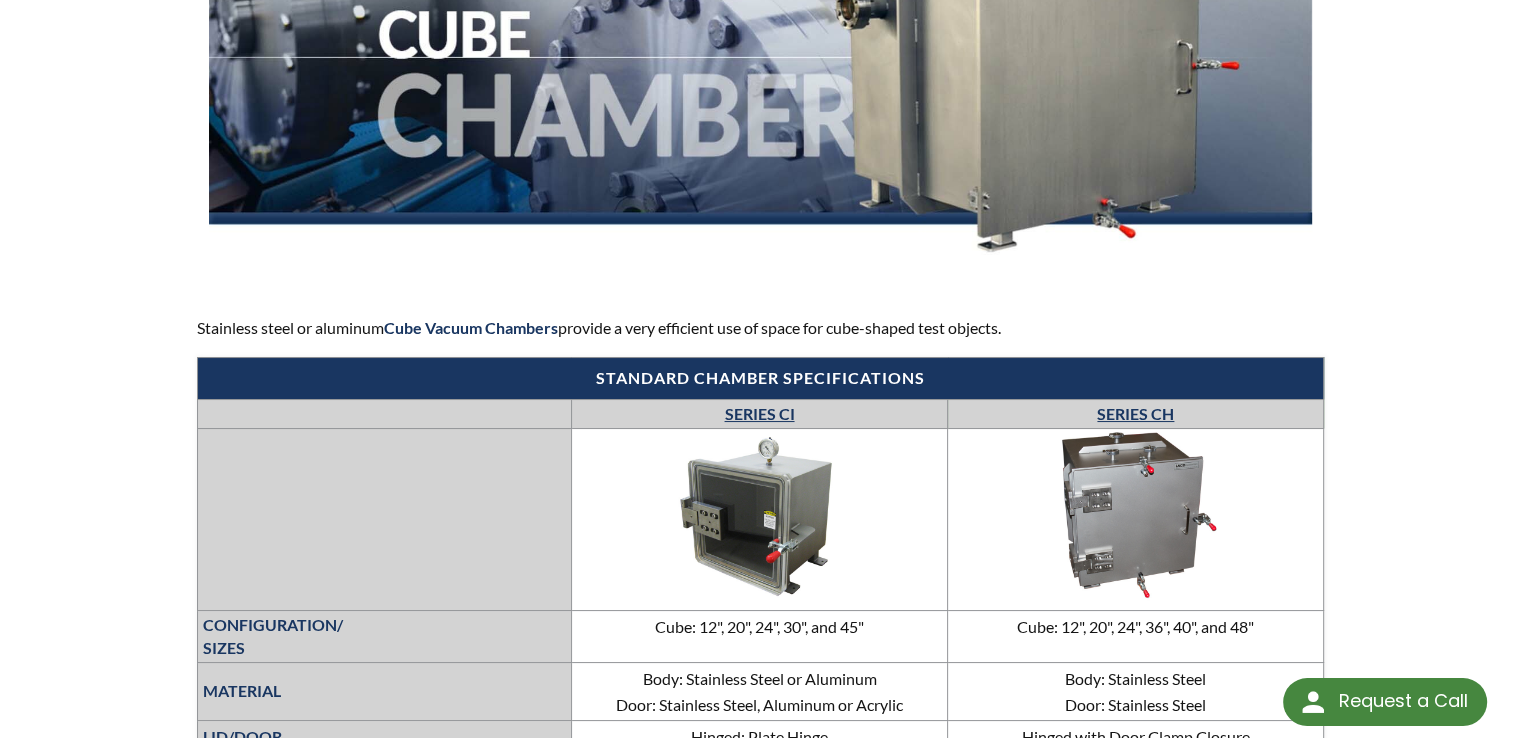 scroll, scrollTop: 600, scrollLeft: 0, axis: vertical 